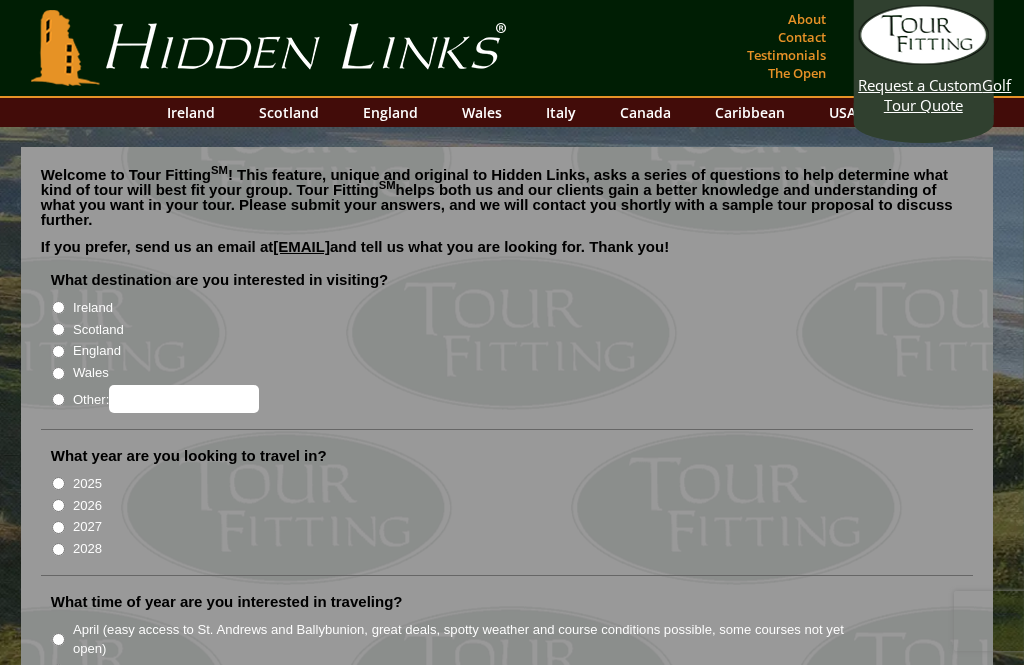 scroll, scrollTop: 0, scrollLeft: 0, axis: both 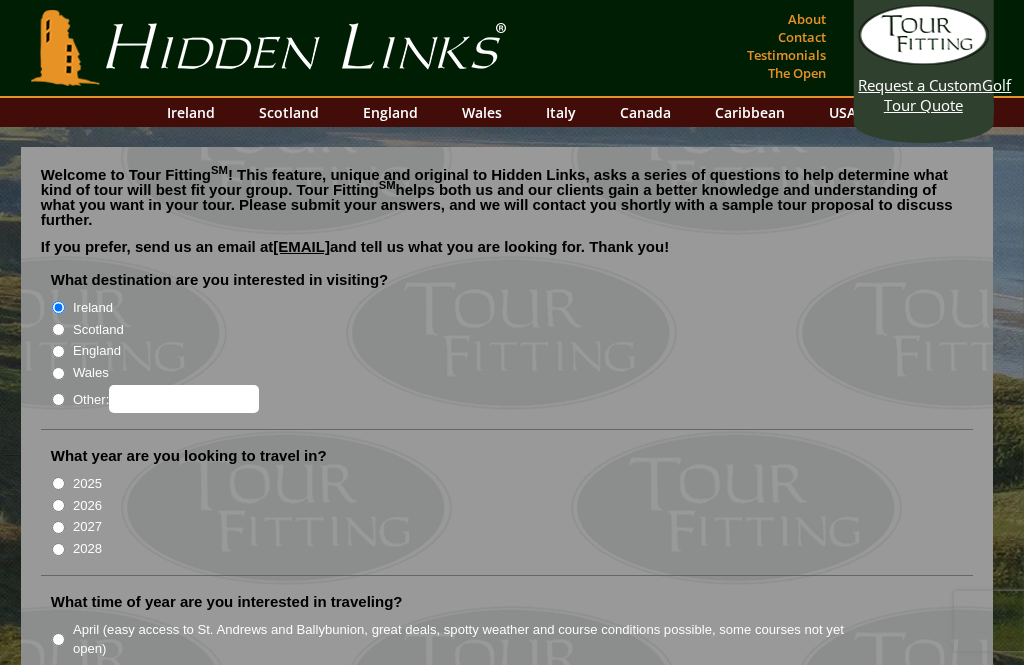 click on "2026" at bounding box center [58, 505] 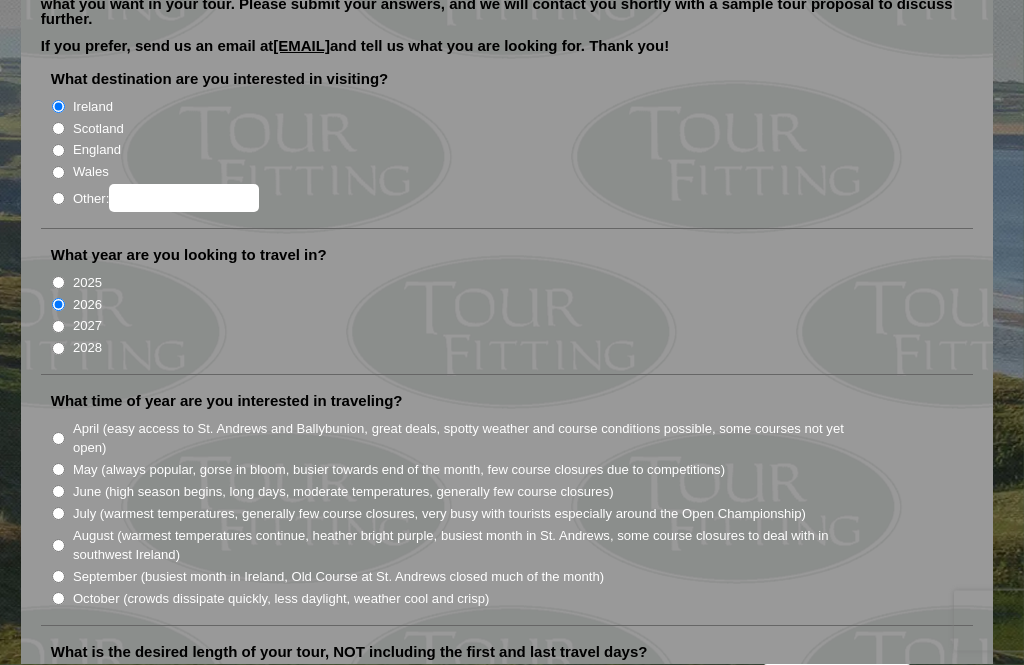 scroll, scrollTop: 211, scrollLeft: 0, axis: vertical 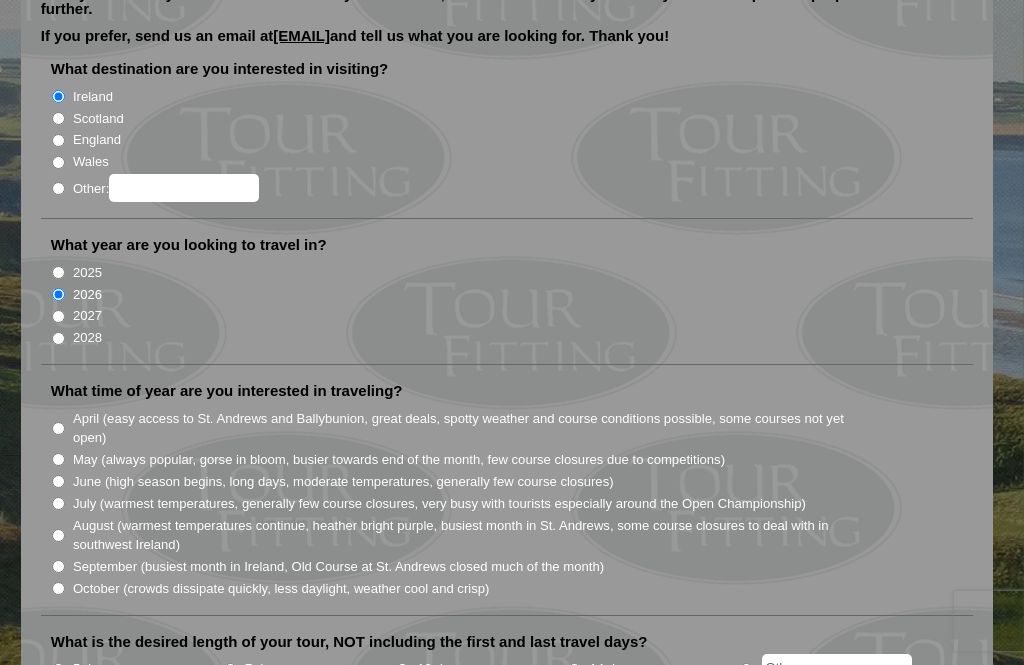 click on "May (always popular, gorse in bloom, busier towards end of the month, few course closures due to competitions)" at bounding box center (58, 459) 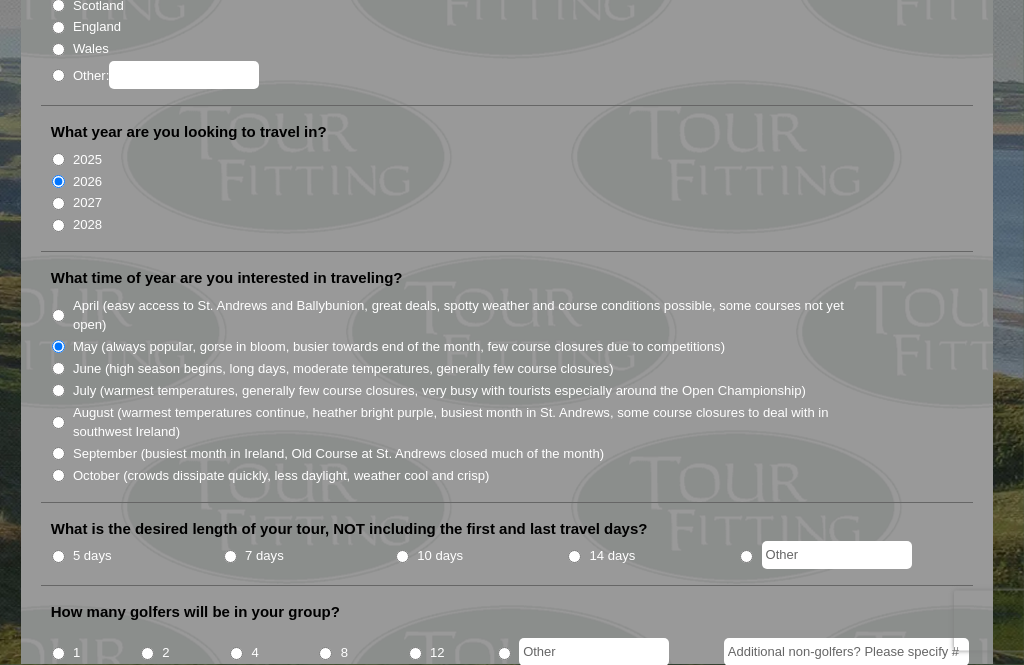 scroll, scrollTop: 323, scrollLeft: 0, axis: vertical 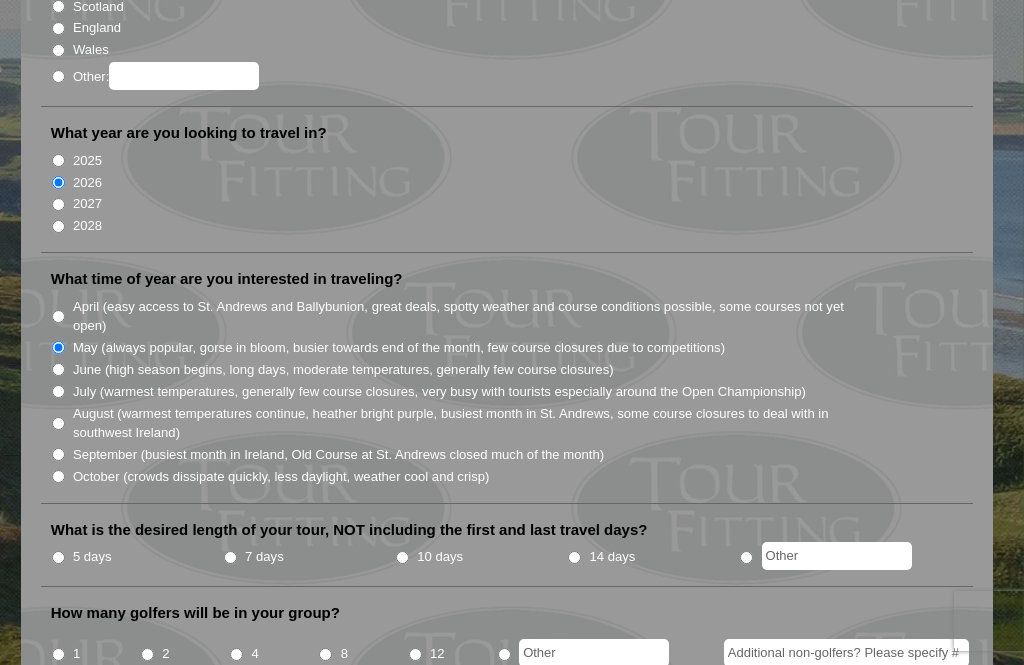 click on "5 days" at bounding box center [58, 557] 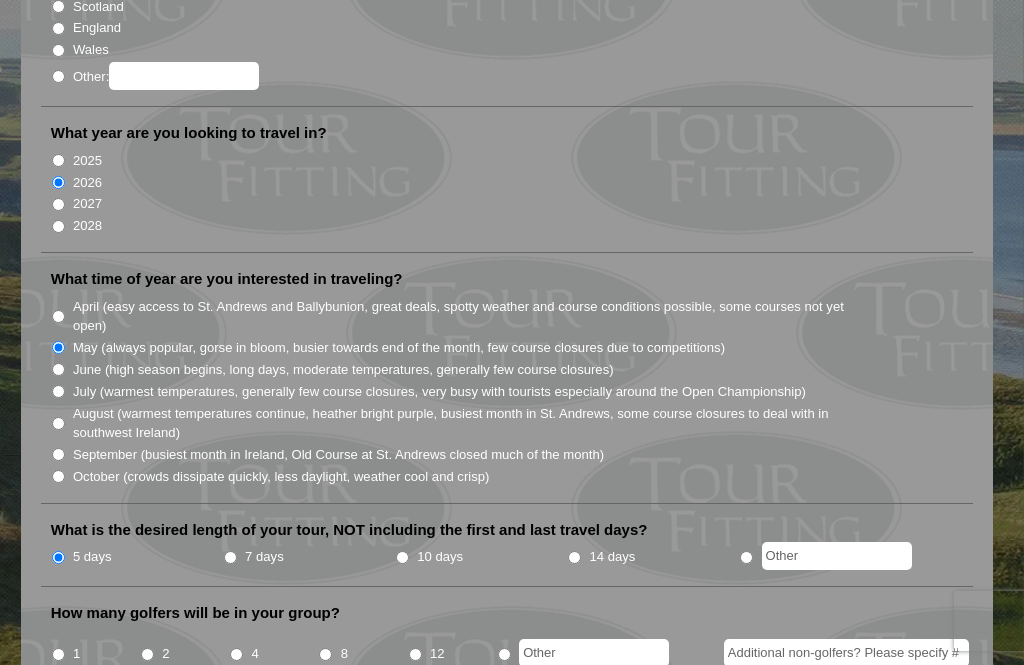 click on "8" at bounding box center (325, 654) 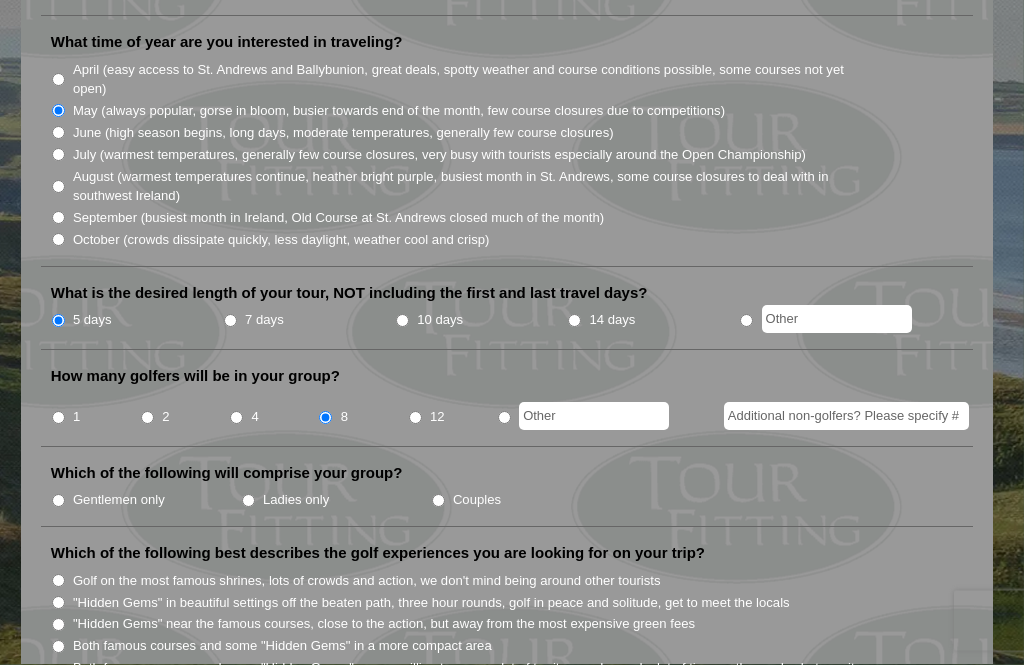 scroll, scrollTop: 562, scrollLeft: 0, axis: vertical 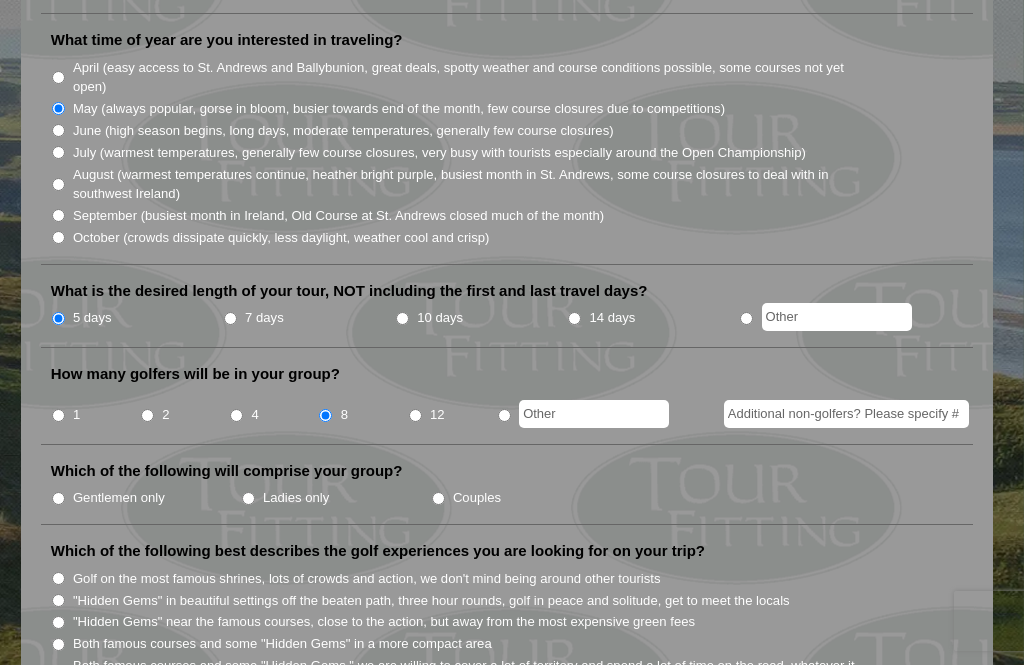 click on "Gentlemen only" at bounding box center [58, 498] 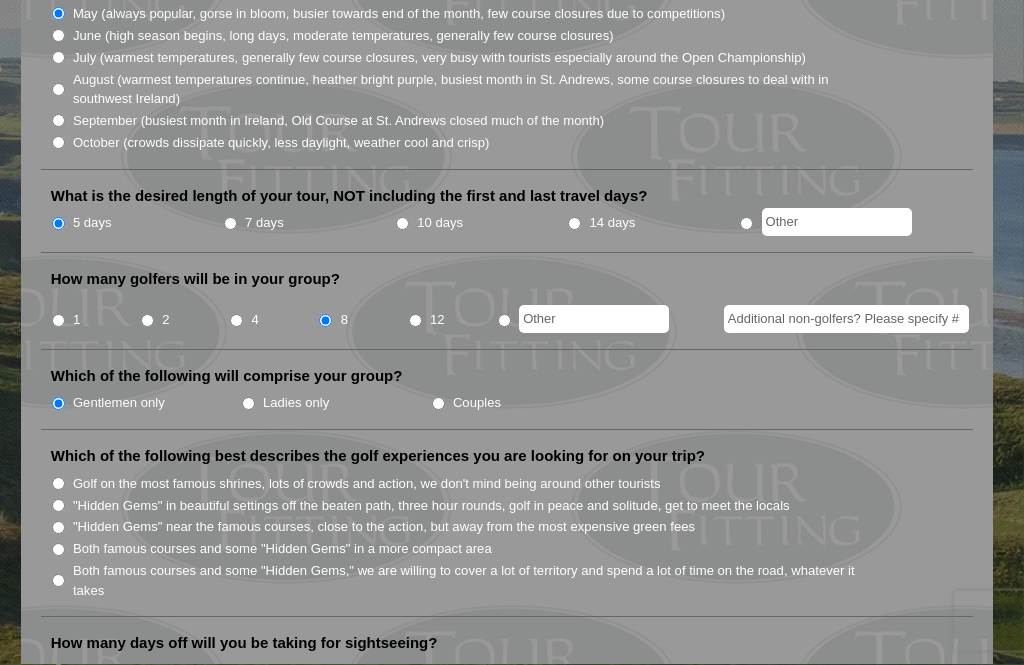 scroll, scrollTop: 659, scrollLeft: 0, axis: vertical 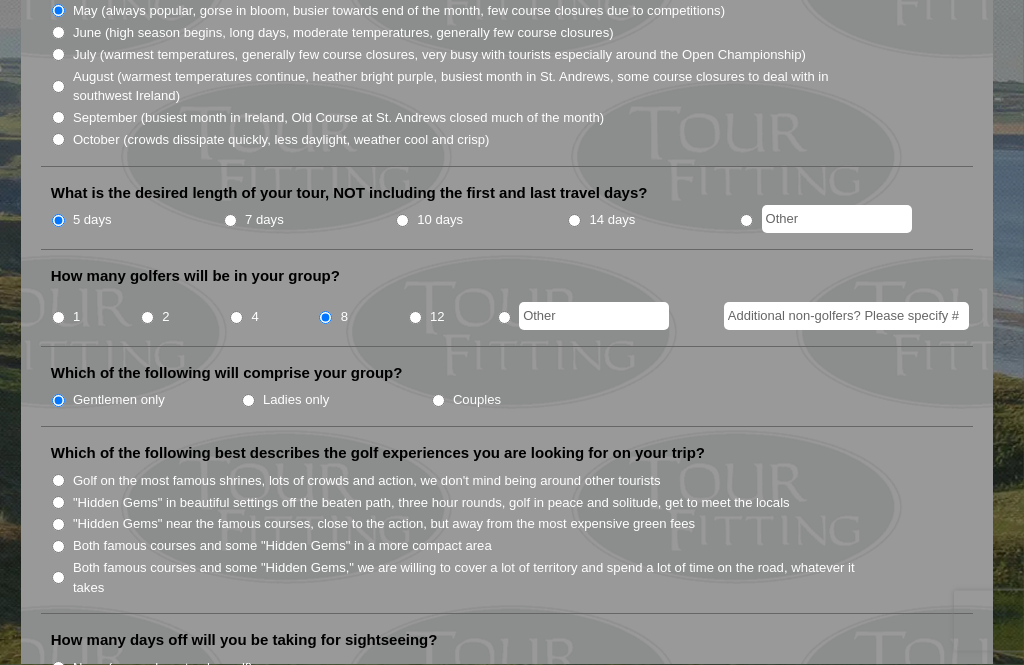 click on "Both famous courses and some "Hidden Gems" in a more compact area" at bounding box center (58, 547) 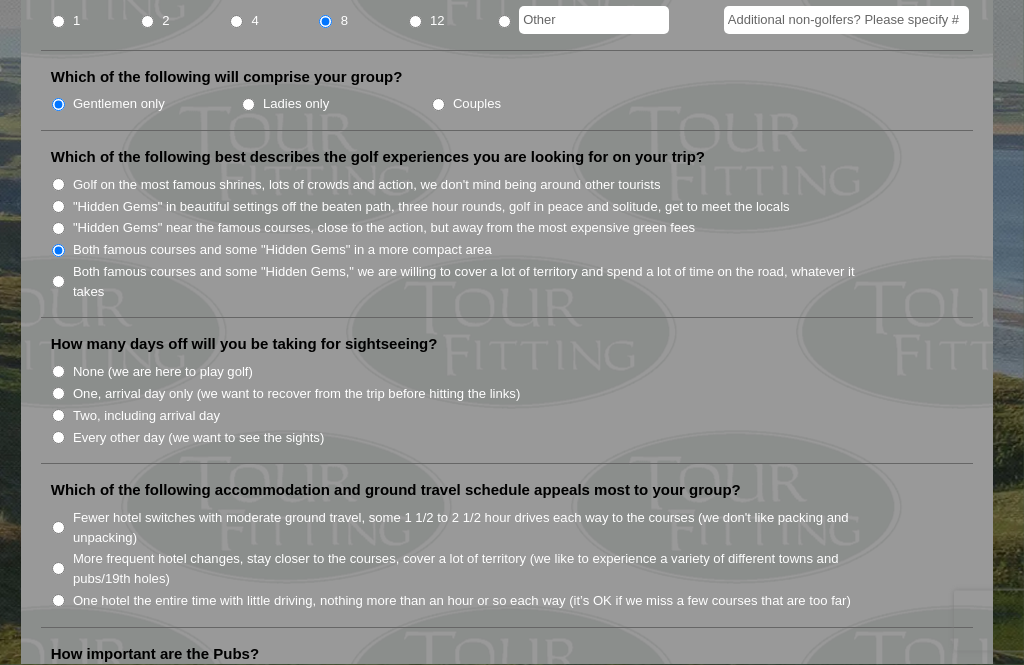 scroll, scrollTop: 956, scrollLeft: 0, axis: vertical 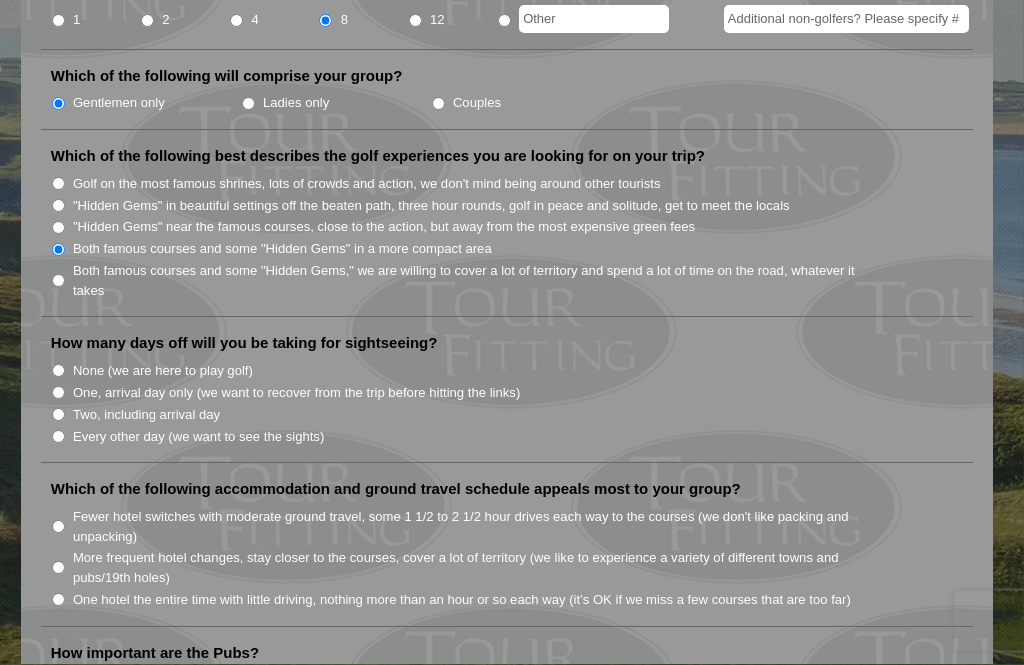 click on "Two, including arrival day" at bounding box center [58, 415] 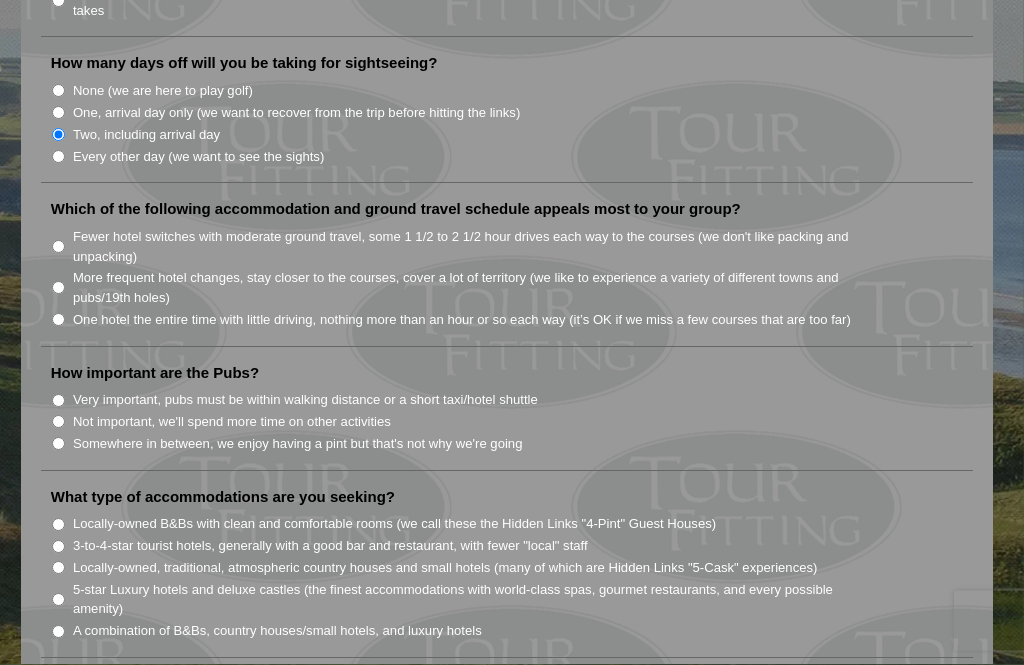 scroll, scrollTop: 1237, scrollLeft: 0, axis: vertical 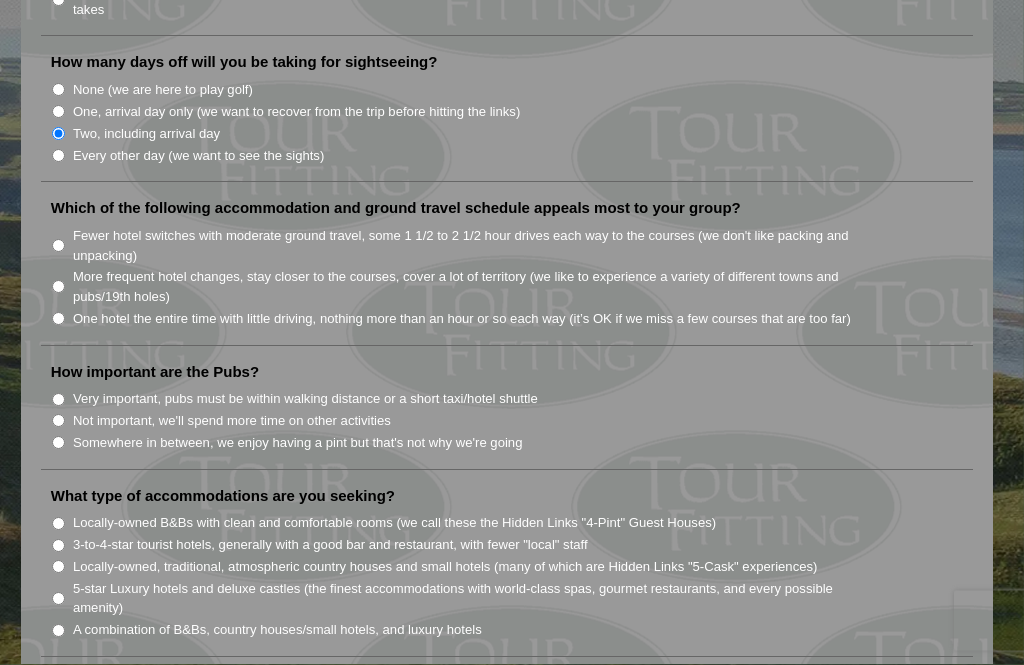 click on "Fewer hotel switches with moderate ground travel, some 1 1/2 to 2 1/2 hour drives each way to the courses (we don't like packing and unpacking)" at bounding box center (58, 246) 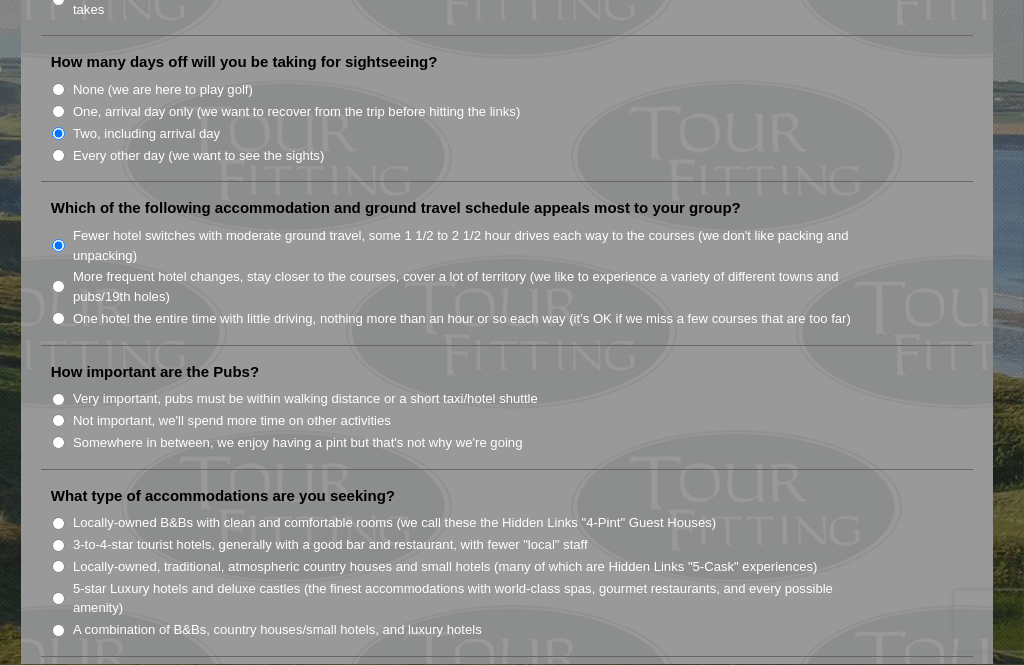 click on "Very important, pubs must be within walking distance or a short taxi/hotel shuttle" at bounding box center [58, 400] 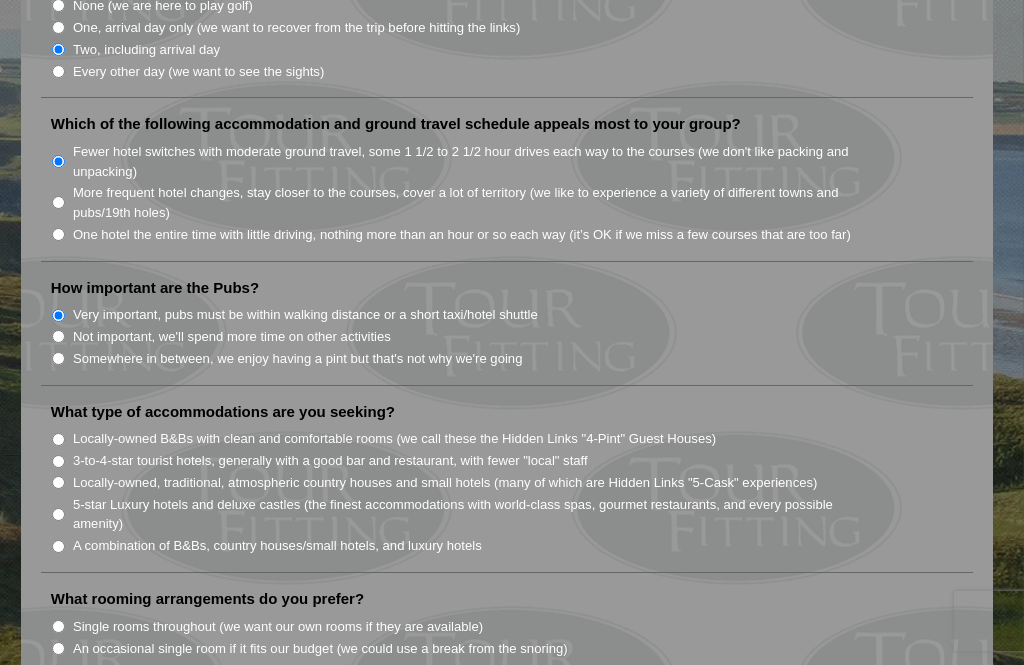 scroll, scrollTop: 1322, scrollLeft: 0, axis: vertical 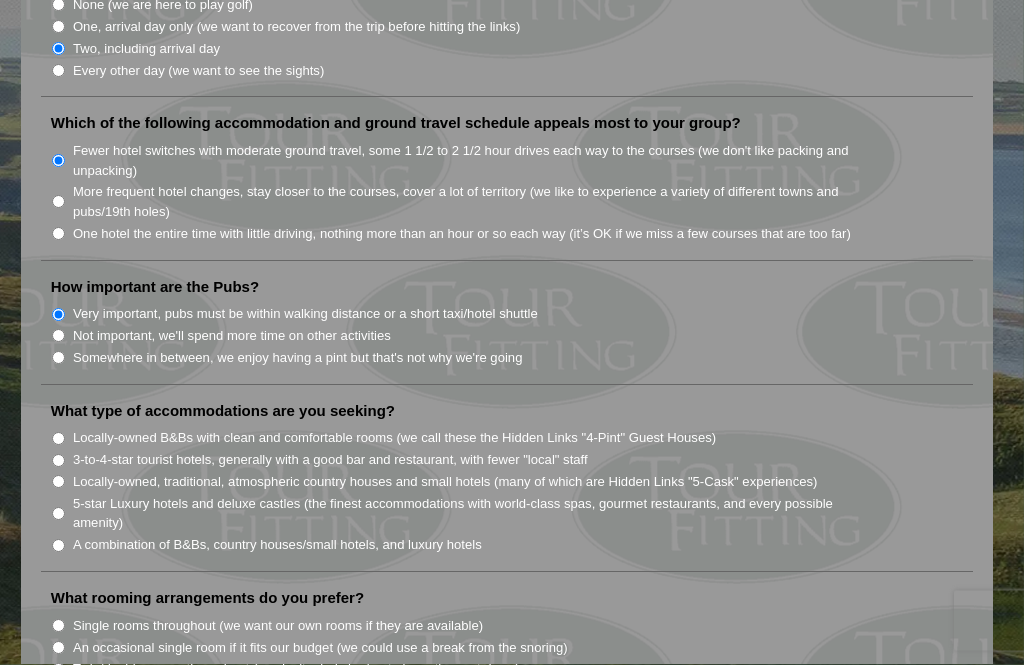 click on "Locally-owned, traditional, atmospheric country houses and small hotels (many of which are Hidden Links "5-Cask" experiences)" at bounding box center [58, 482] 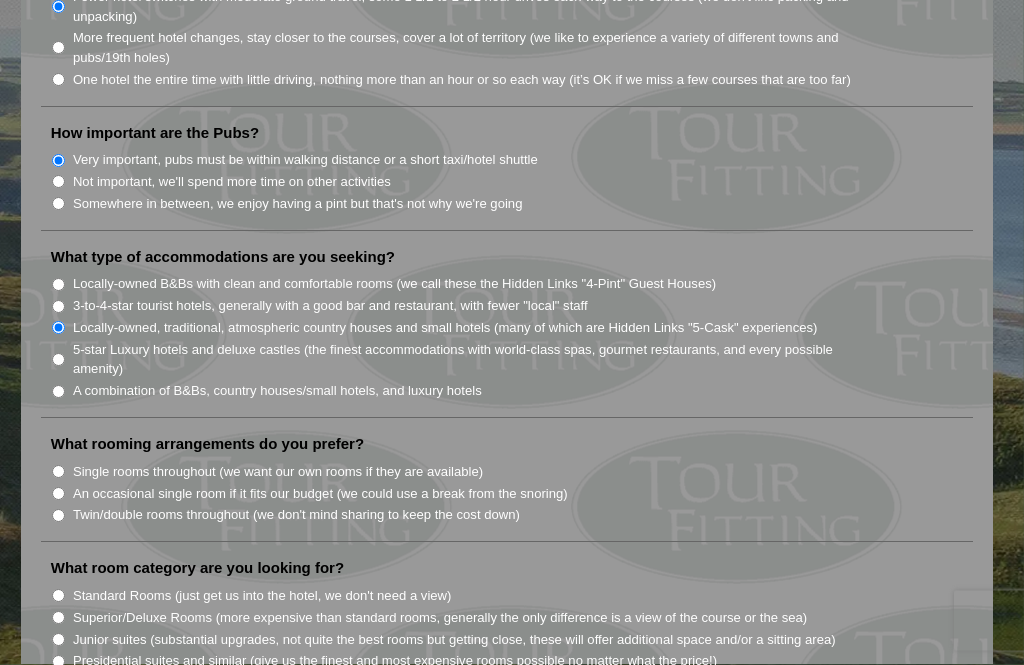 scroll, scrollTop: 1481, scrollLeft: 0, axis: vertical 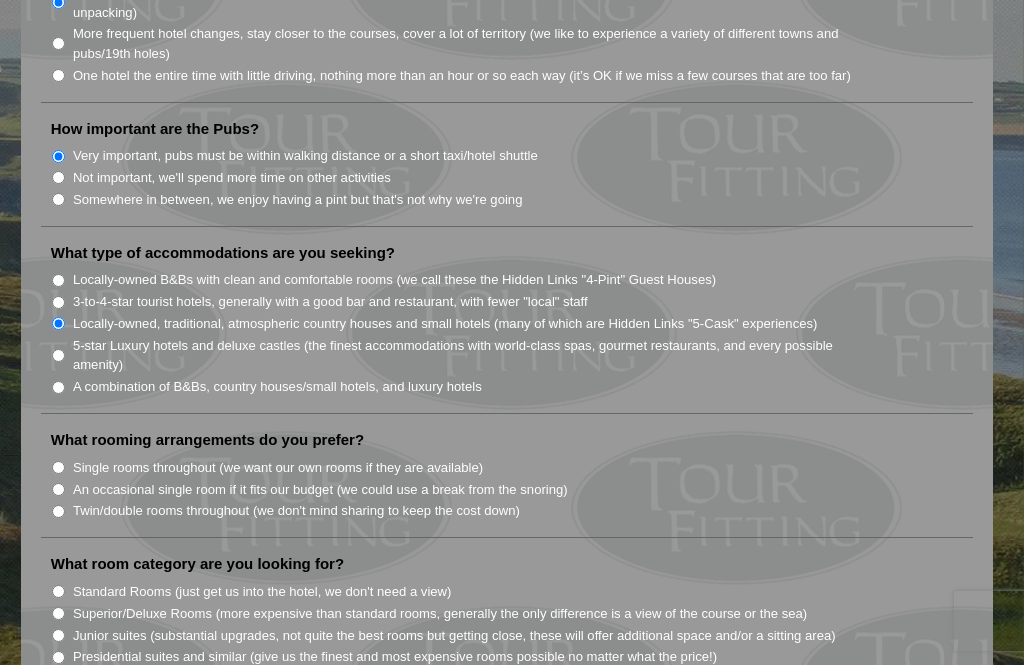 click on "Twin/double rooms throughout (we don't mind sharing to keep the cost down)" at bounding box center (58, 511) 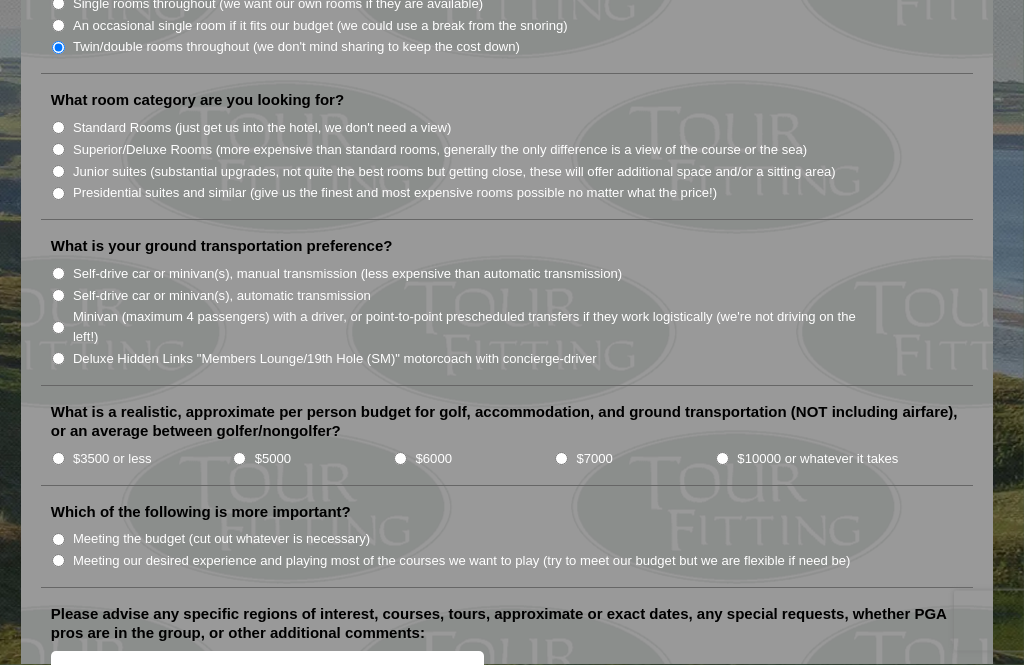 scroll, scrollTop: 1947, scrollLeft: 0, axis: vertical 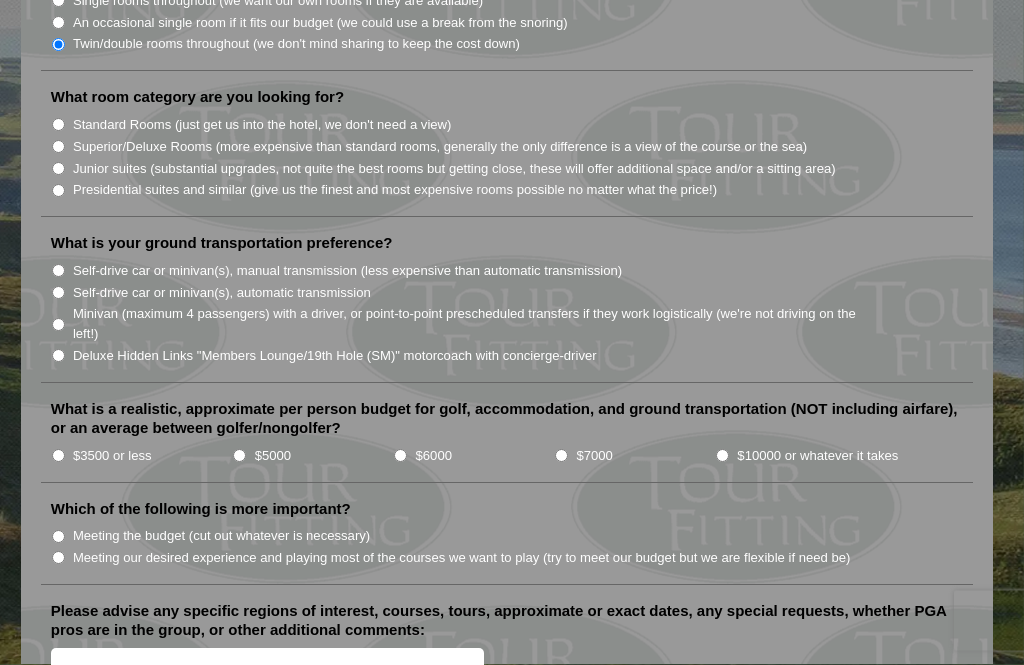 click on "Standard Rooms (just get us into the hotel, we don't need a view)" at bounding box center (515, 125) 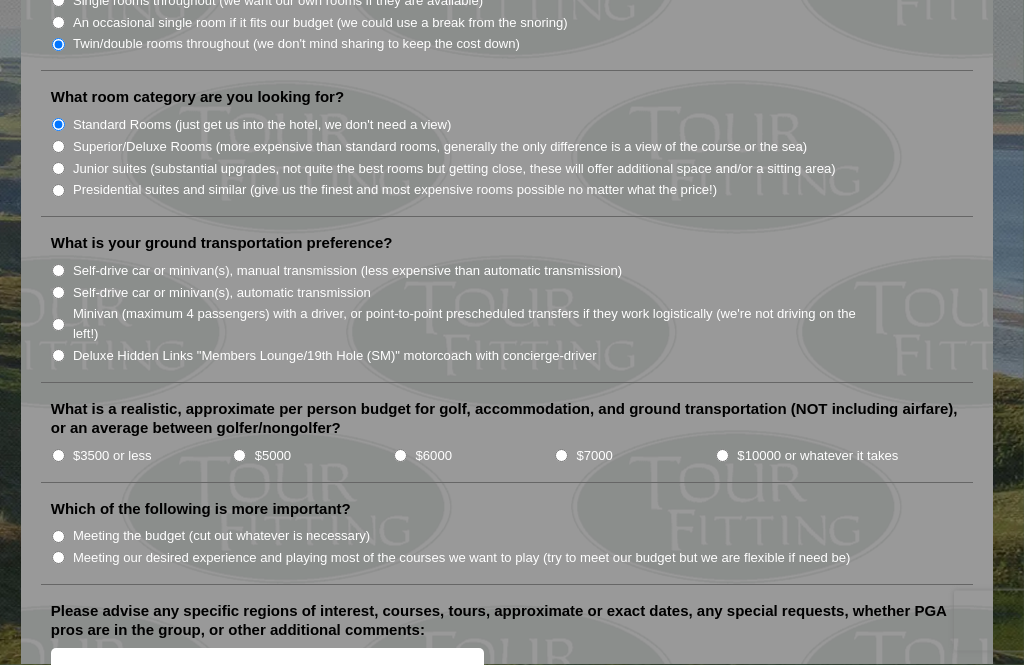 click on "Self-drive car or minivan(s), automatic transmission" at bounding box center (58, 293) 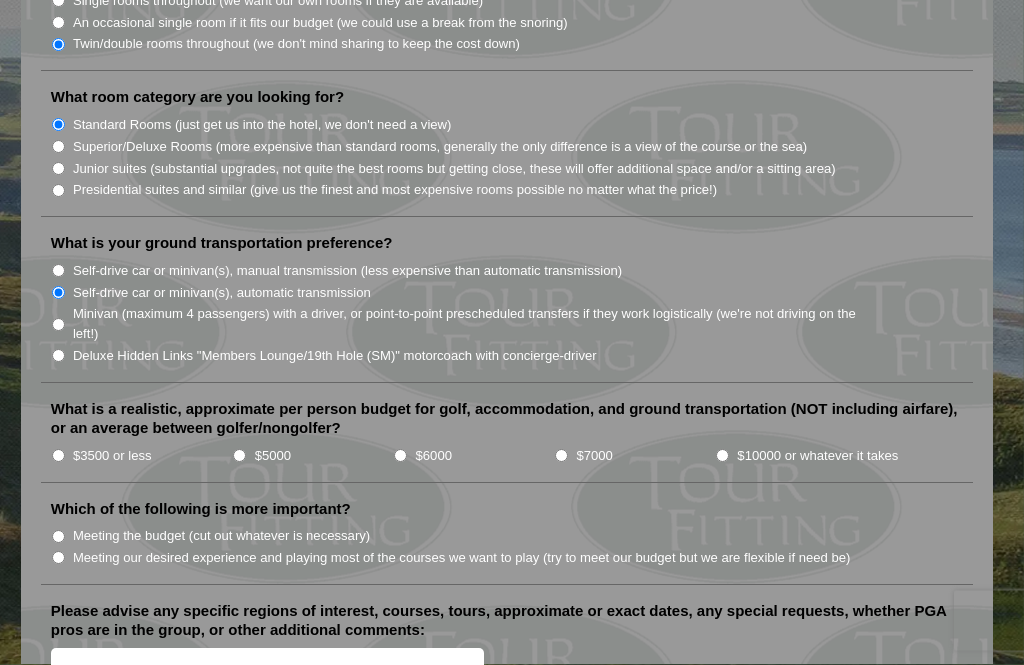 click on "$3500 or less" at bounding box center [142, 456] 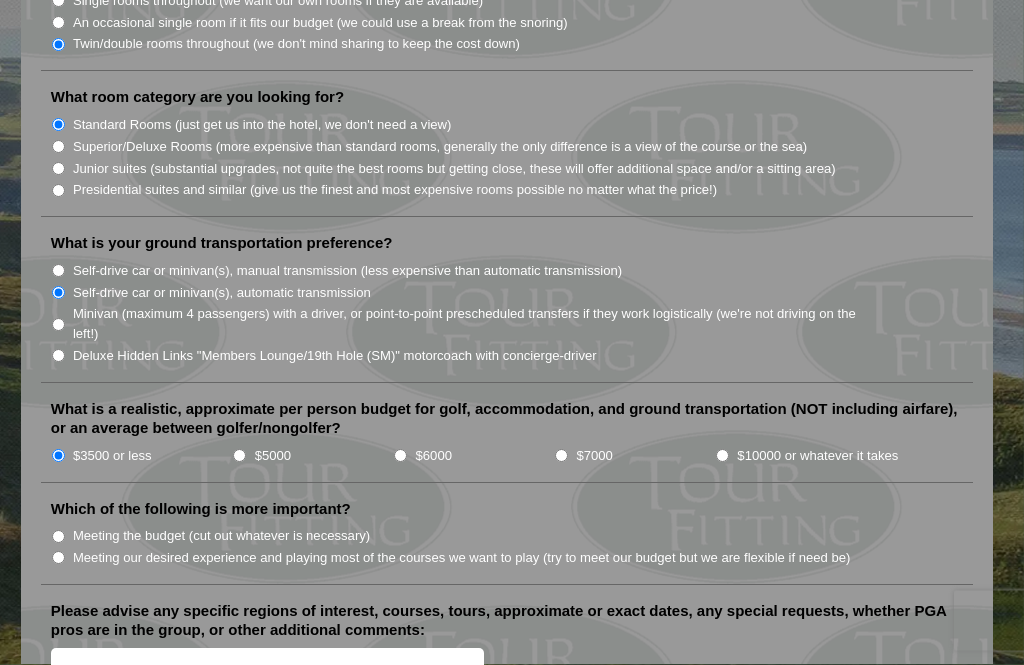 click on "$5000" at bounding box center [239, 456] 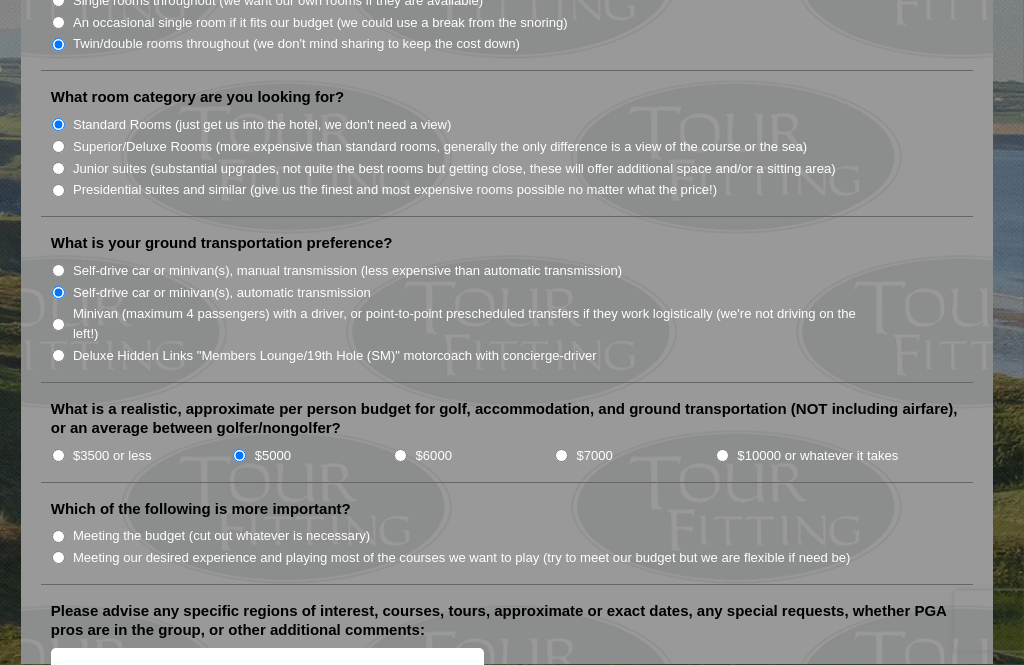 click on "Meeting the budget (cut out whatever is necessary)" at bounding box center (58, 537) 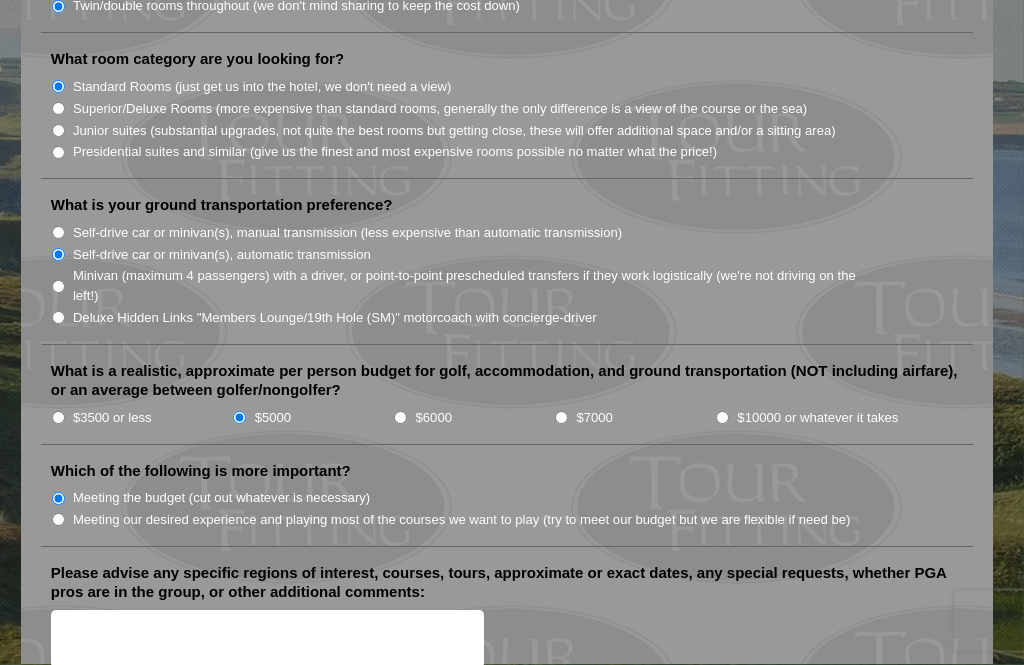 scroll, scrollTop: 1986, scrollLeft: 0, axis: vertical 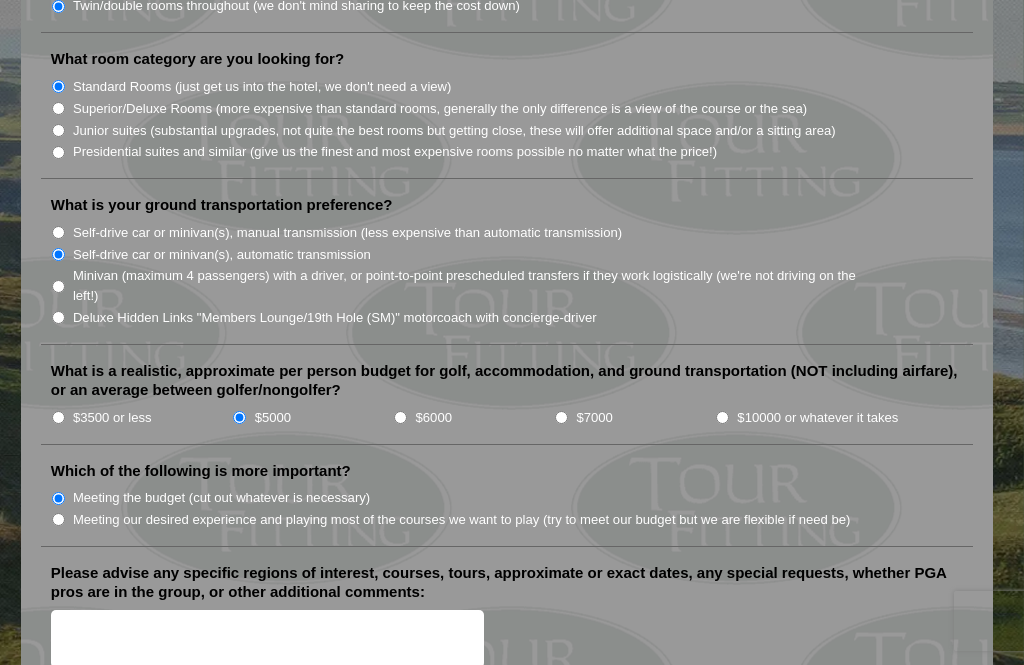 click on "Please advise any specific regions of interest, courses, tours, approximate or exact dates, any special requests, whether PGA pros are in the group, or other additional comments:" at bounding box center [267, 639] 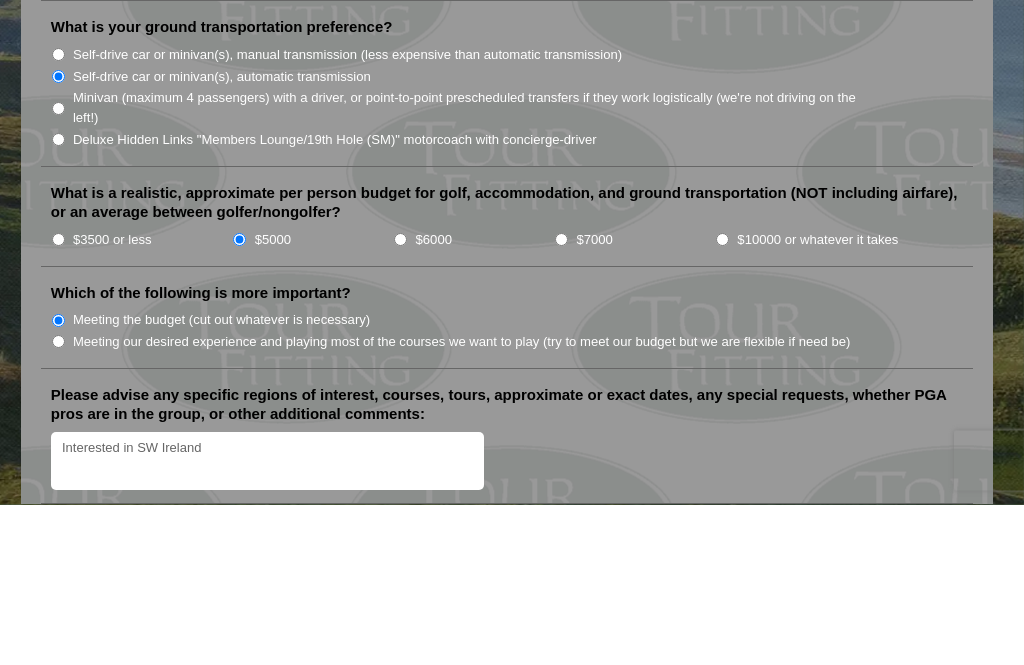 type on "Interested in SW Ireland" 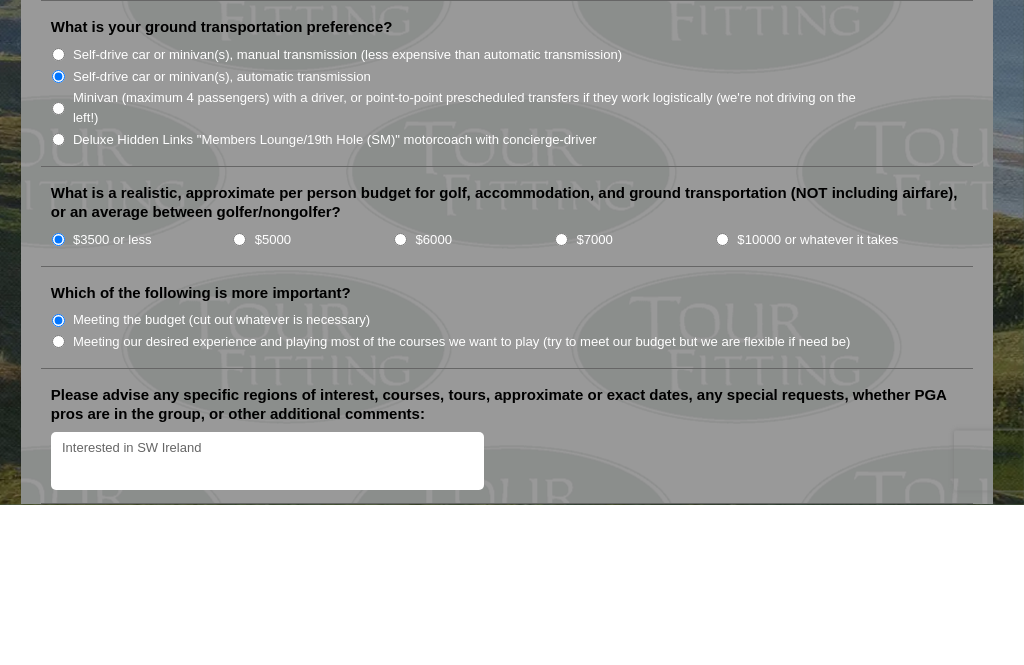 scroll, scrollTop: 2164, scrollLeft: 0, axis: vertical 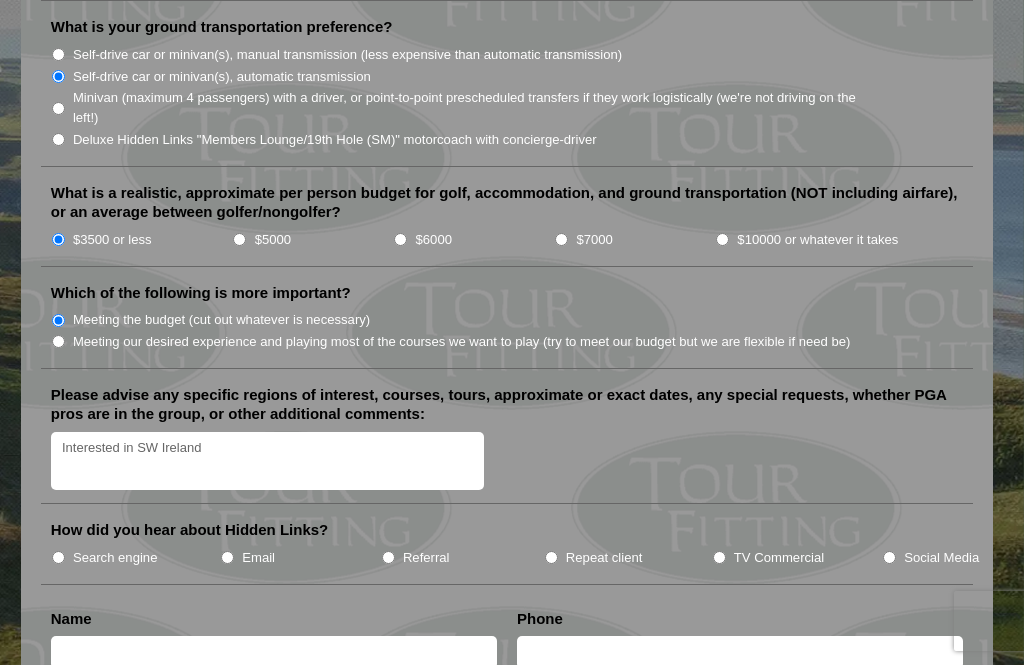 click on "Meeting our desired experience and playing most of the courses we want to play (try to meet our budget but we are flexible if need be)" at bounding box center (58, 341) 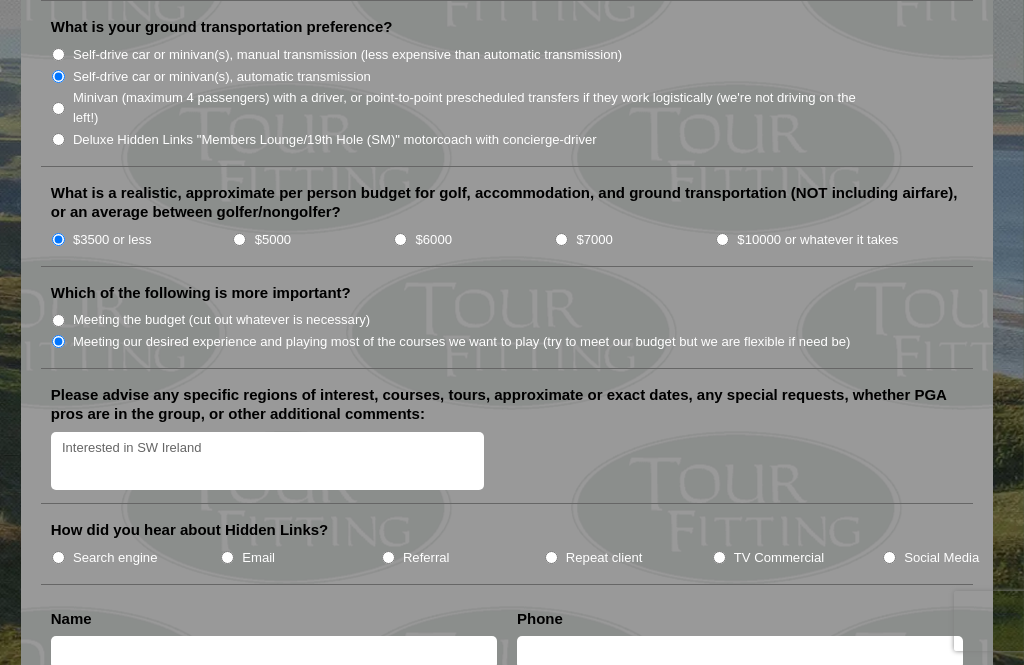 click on "TV Commercial" at bounding box center [719, 557] 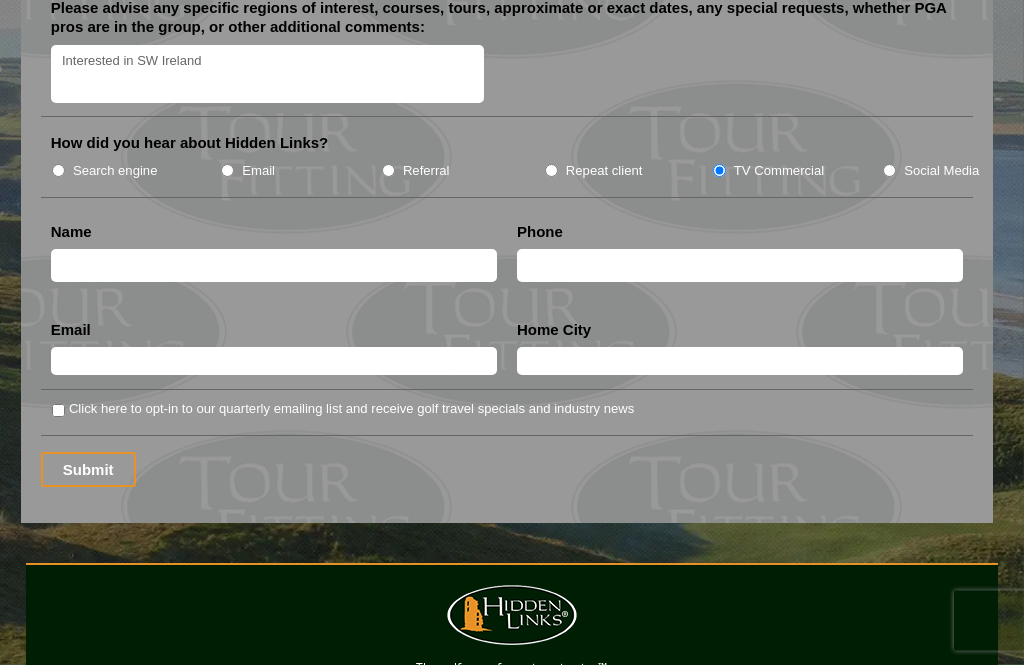 scroll, scrollTop: 2575, scrollLeft: 0, axis: vertical 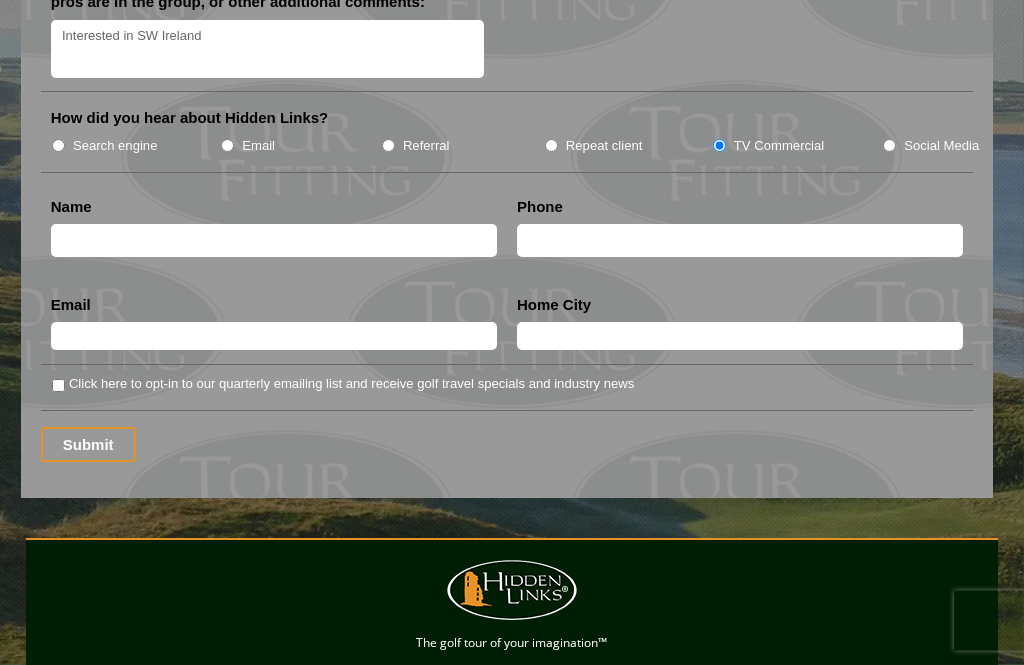 click at bounding box center (274, 241) 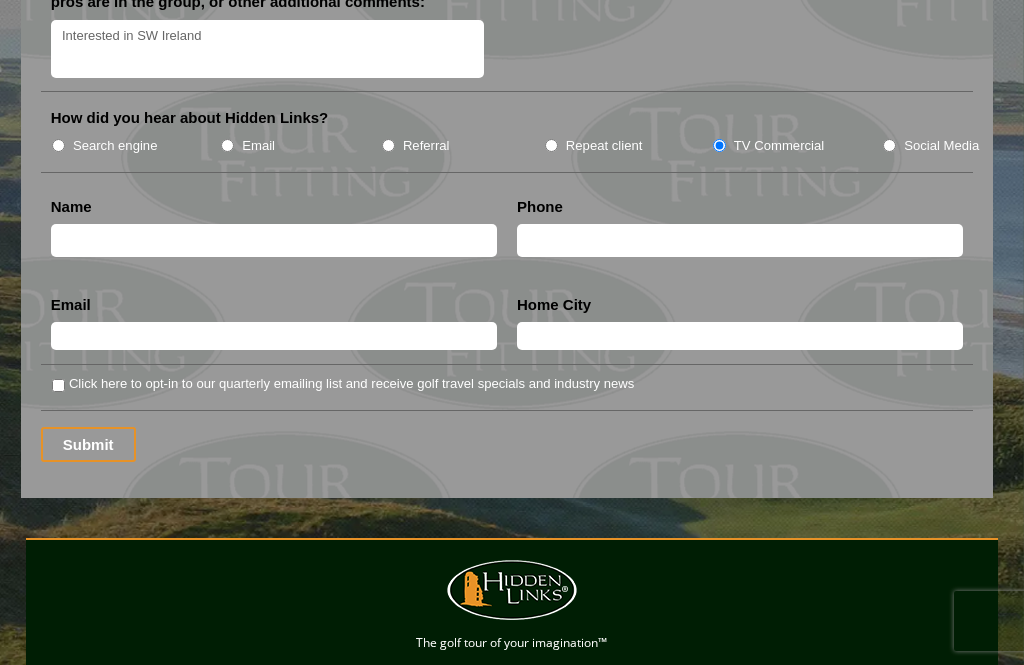 scroll, scrollTop: 2575, scrollLeft: 0, axis: vertical 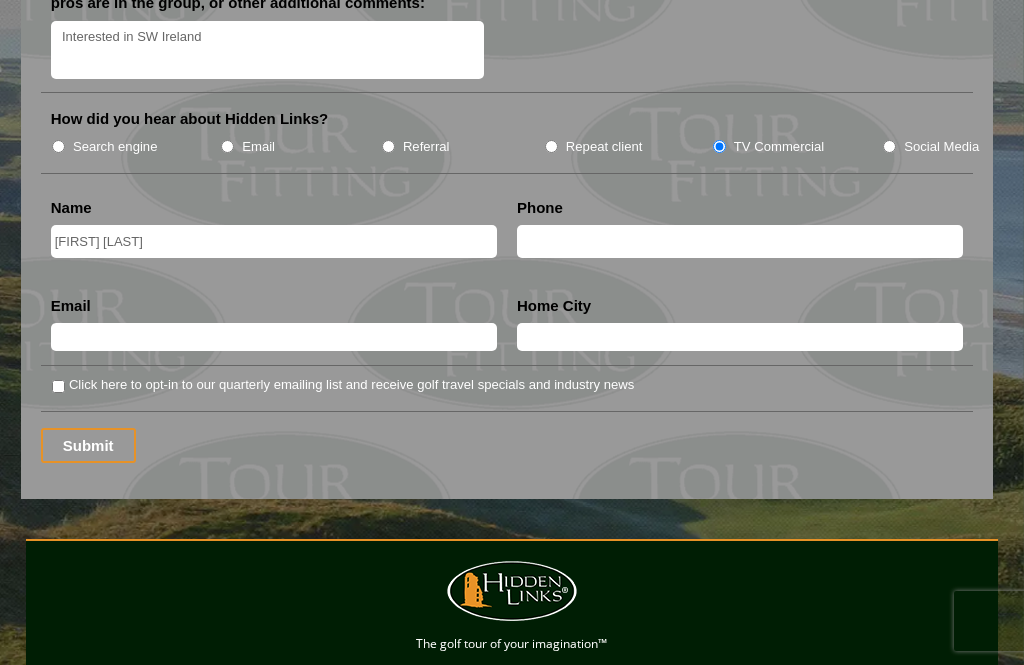 type on "[FIRST] [LAST]" 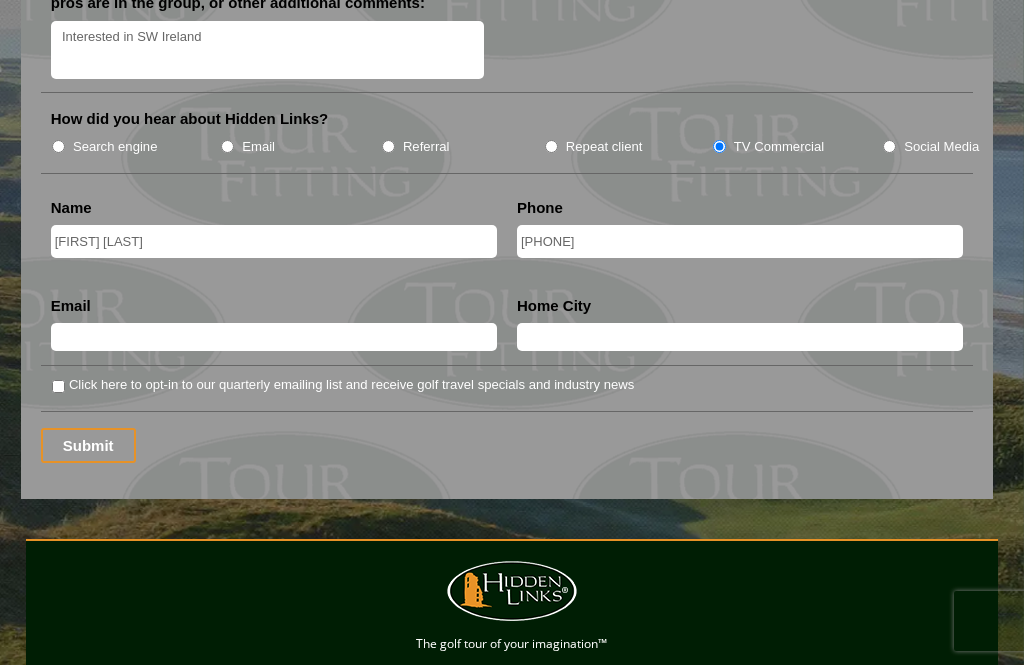 type on "[PHONE]" 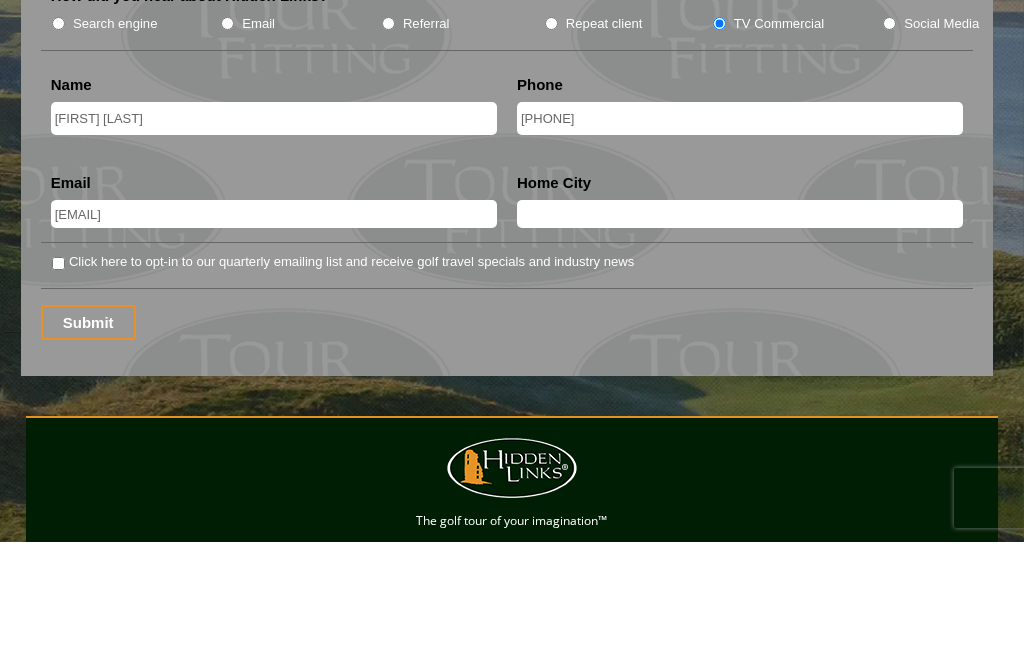 type on "[EMAIL]" 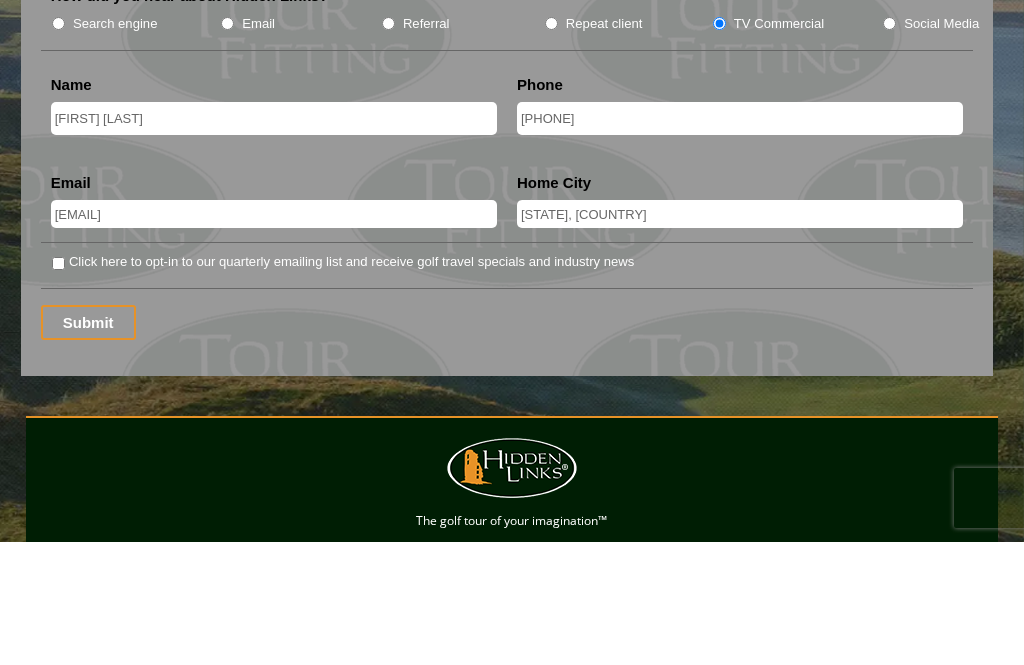 type on "[STATE], [COUNTRY]" 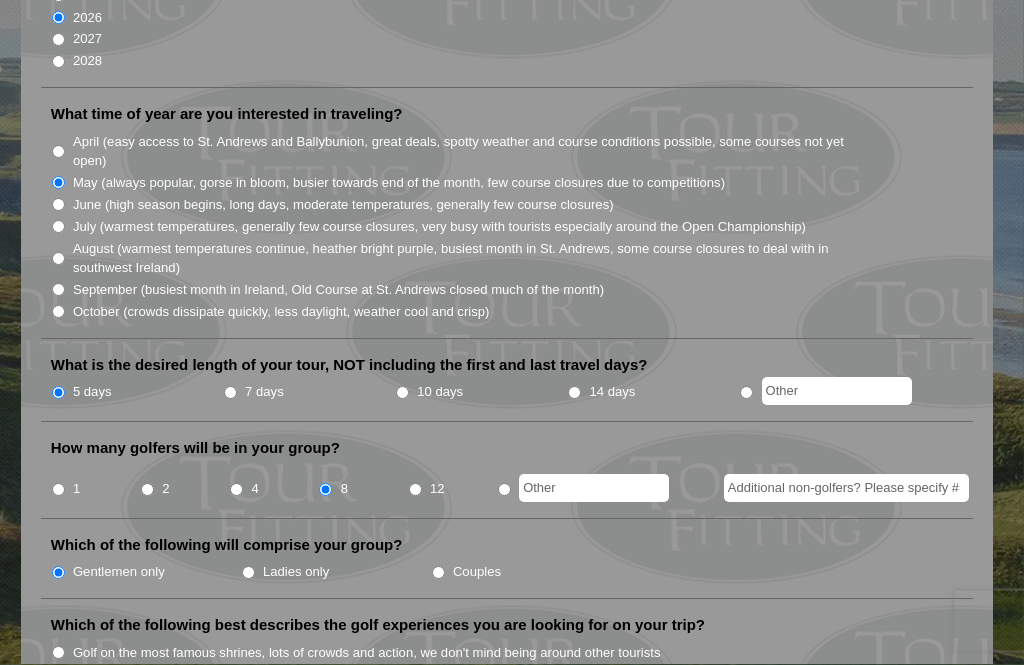 scroll, scrollTop: 489, scrollLeft: 0, axis: vertical 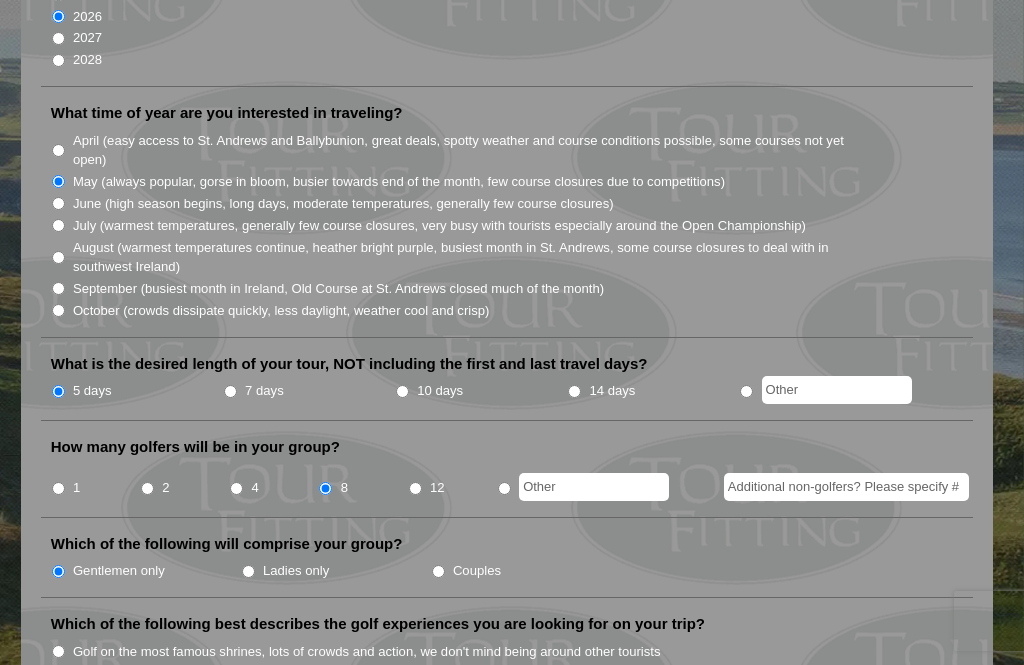 click on "April (easy access to St. Andrews and Ballybunion, great deals, spotty weather and course conditions possible, some courses not yet open)" at bounding box center (58, 150) 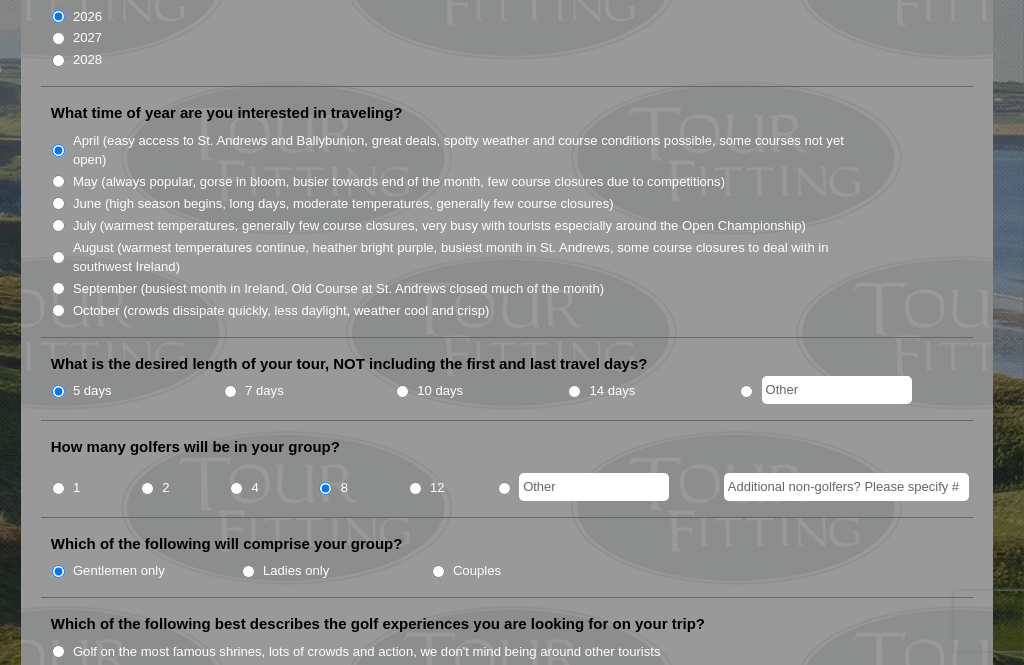 click on "May (always popular, gorse in bloom, busier towards end of the month, few course closures due to competitions)" at bounding box center (58, 181) 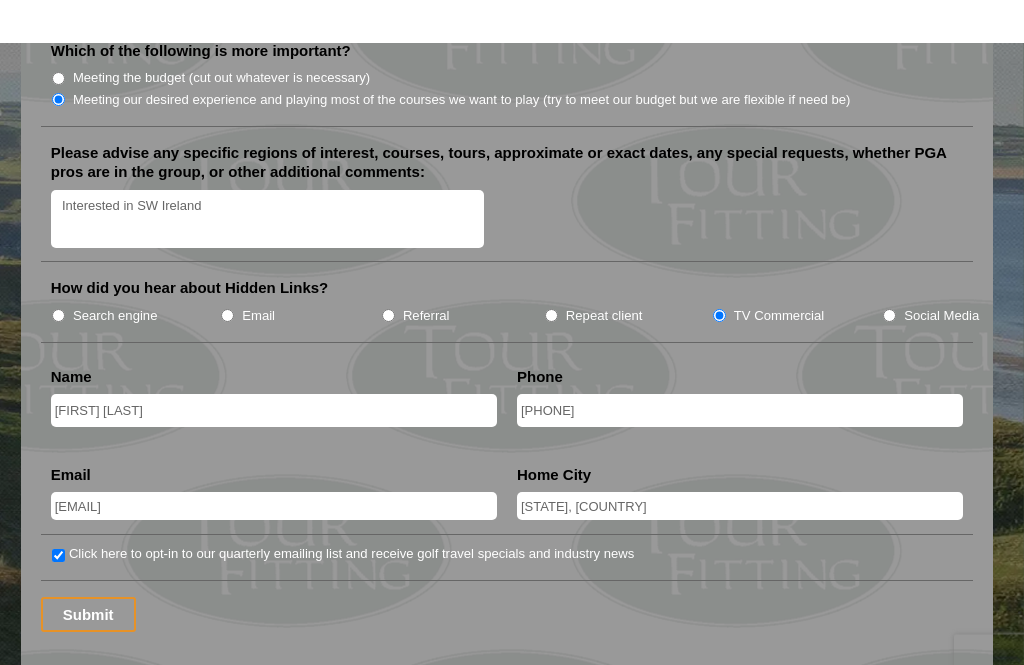 scroll, scrollTop: 2406, scrollLeft: 0, axis: vertical 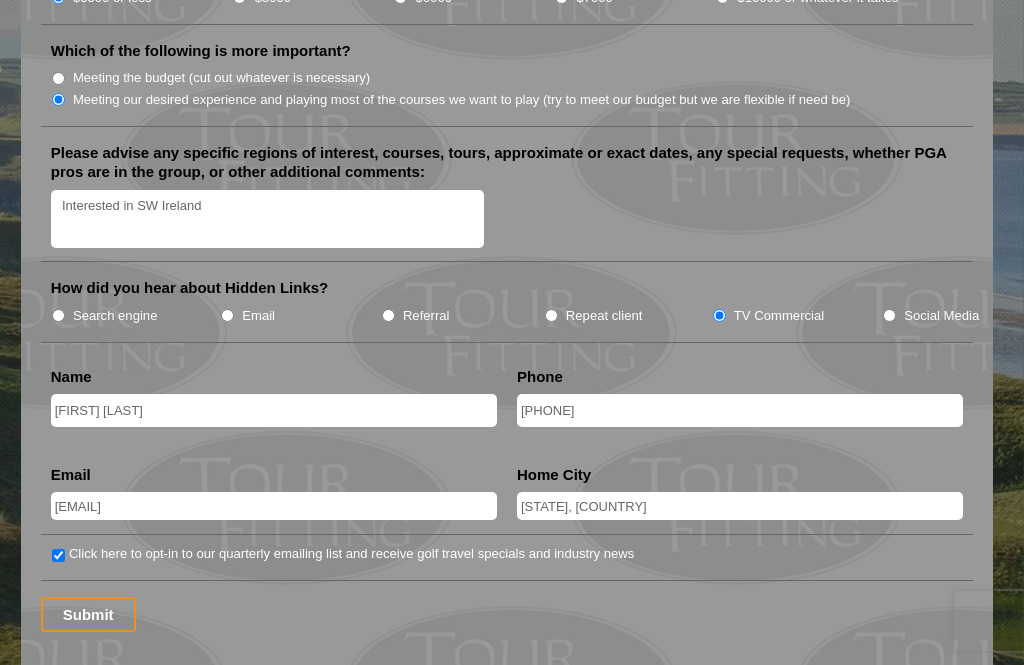 click on "Submit" at bounding box center (88, 614) 